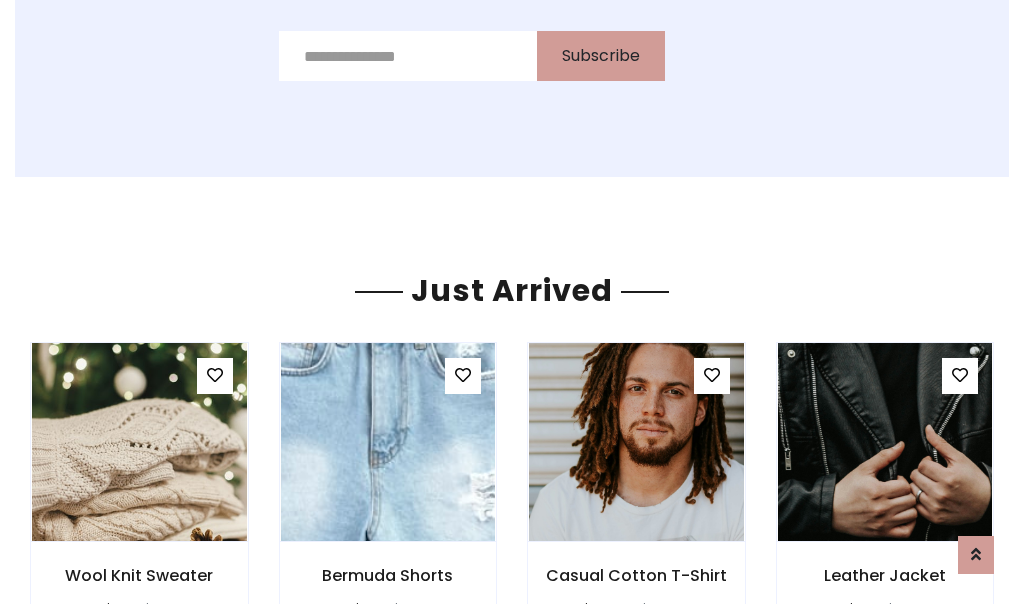 scroll, scrollTop: 2125, scrollLeft: 0, axis: vertical 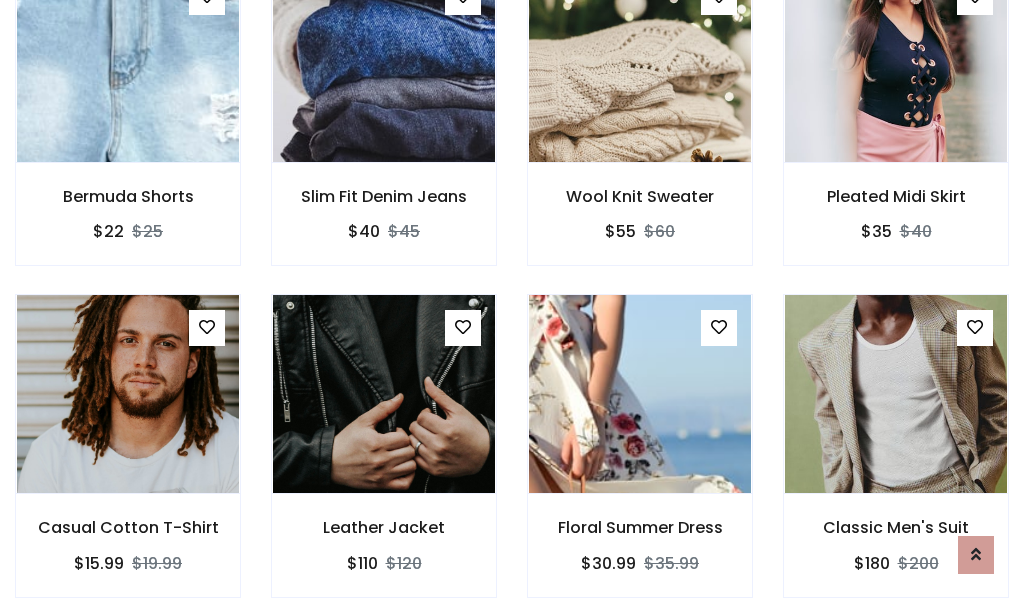 click on "Floral Summer Dress
$30.99
$35.99" at bounding box center (640, 459) 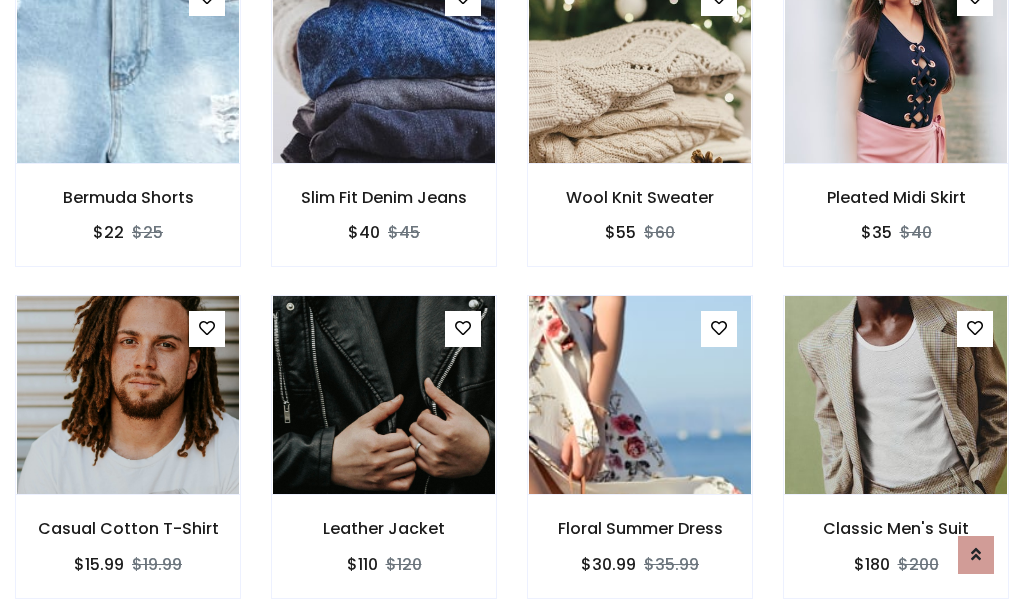 click on "Floral Summer Dress
$30.99
$35.99" at bounding box center (640, 460) 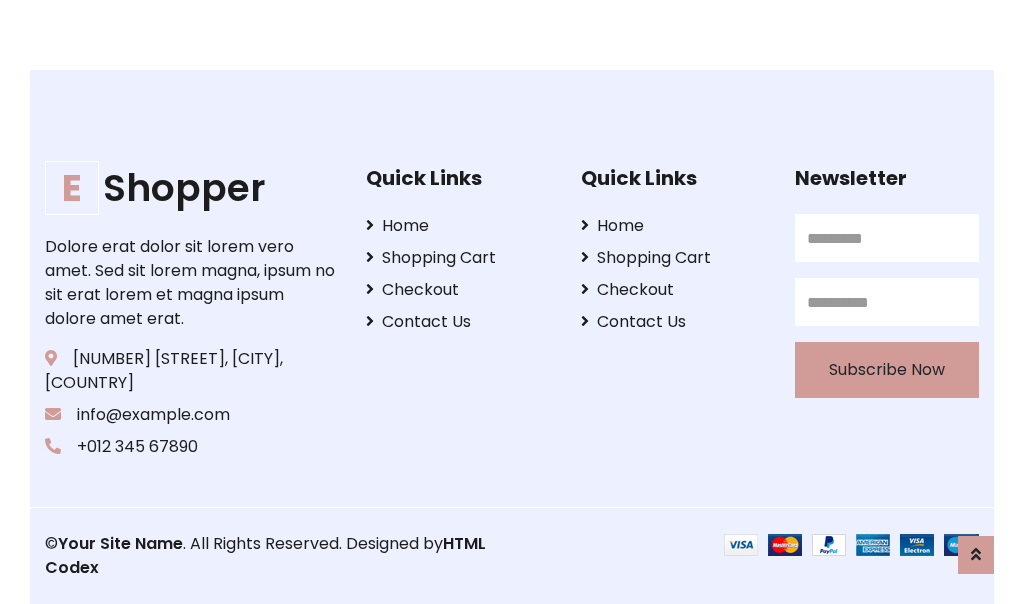scroll, scrollTop: 3807, scrollLeft: 0, axis: vertical 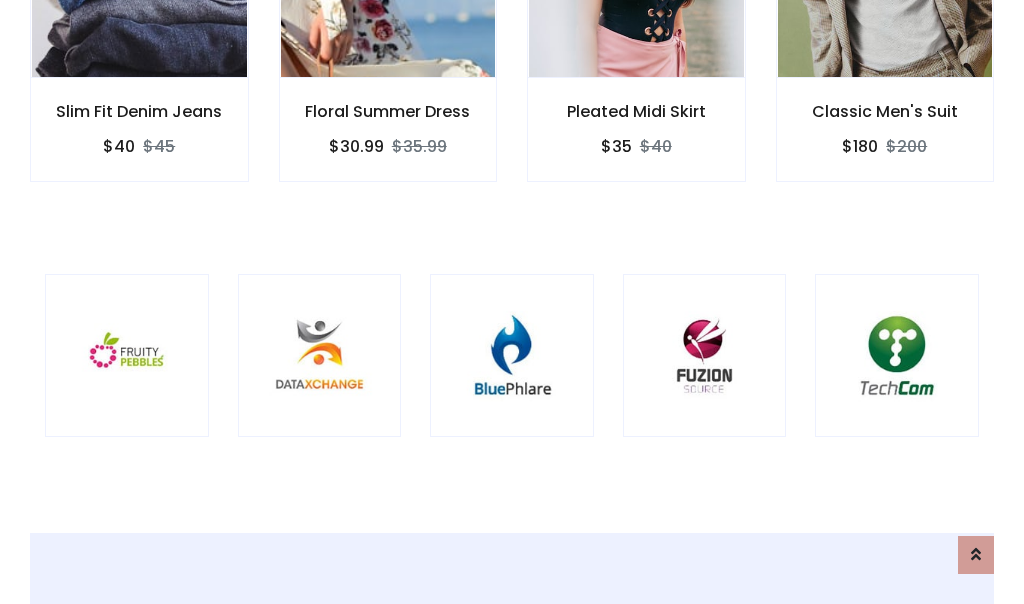 click at bounding box center (512, 356) 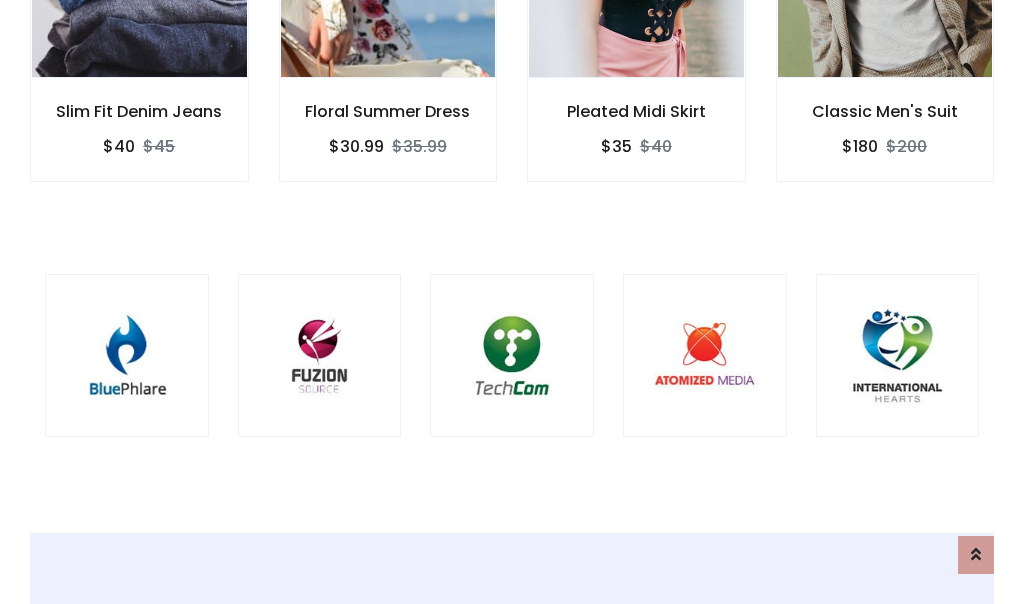 click at bounding box center (512, 356) 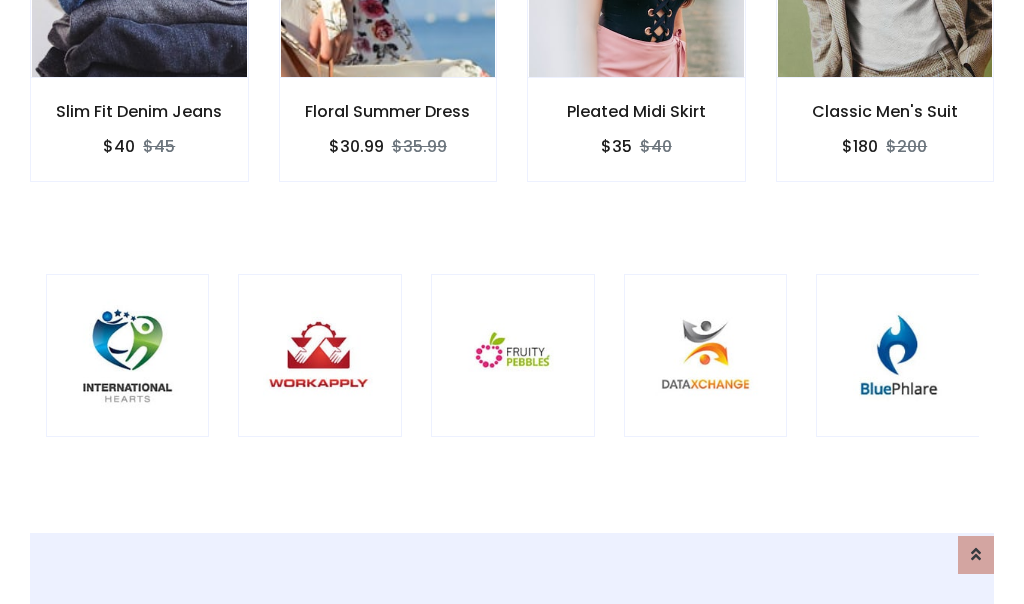 scroll, scrollTop: 0, scrollLeft: 0, axis: both 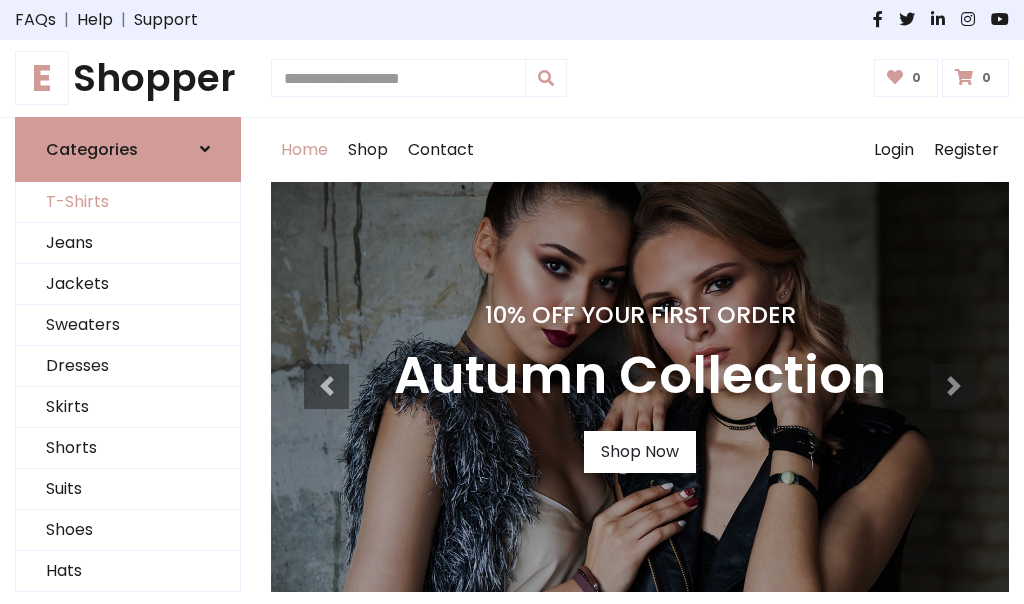 click on "T-Shirts" at bounding box center (128, 202) 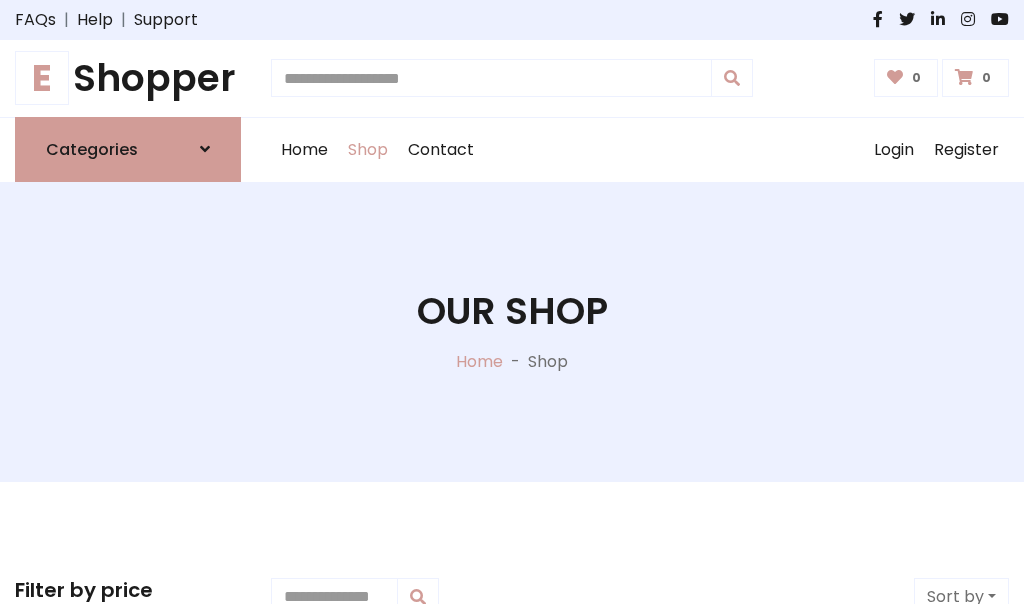 scroll, scrollTop: 802, scrollLeft: 0, axis: vertical 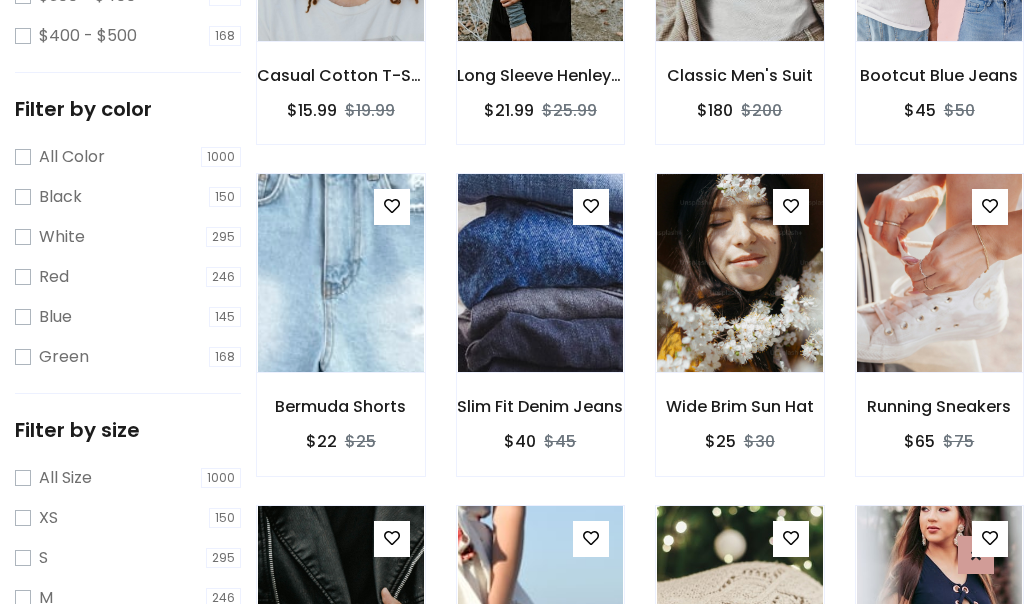 click at bounding box center [739, -58] 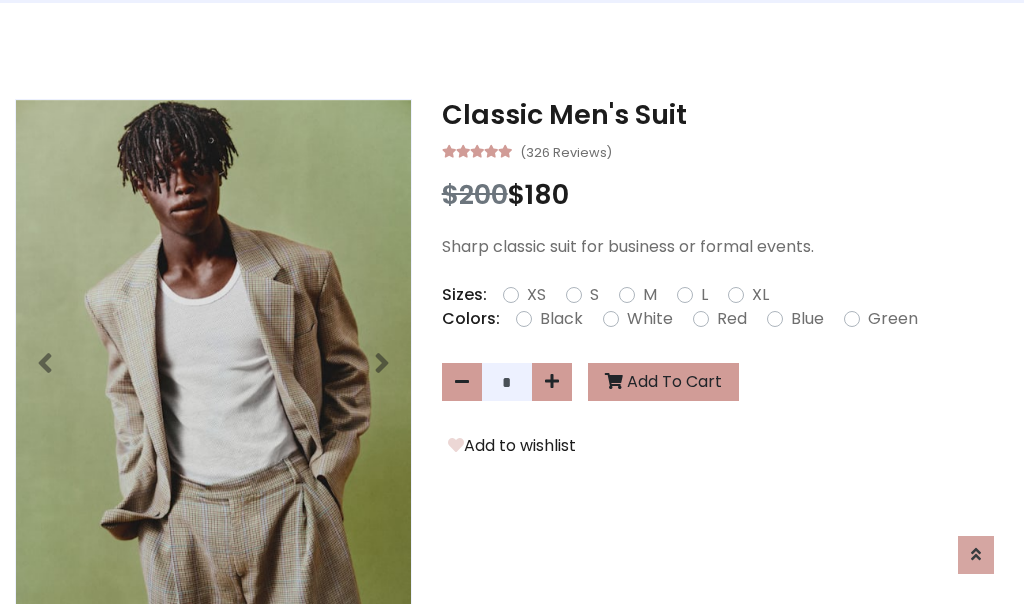scroll, scrollTop: 0, scrollLeft: 0, axis: both 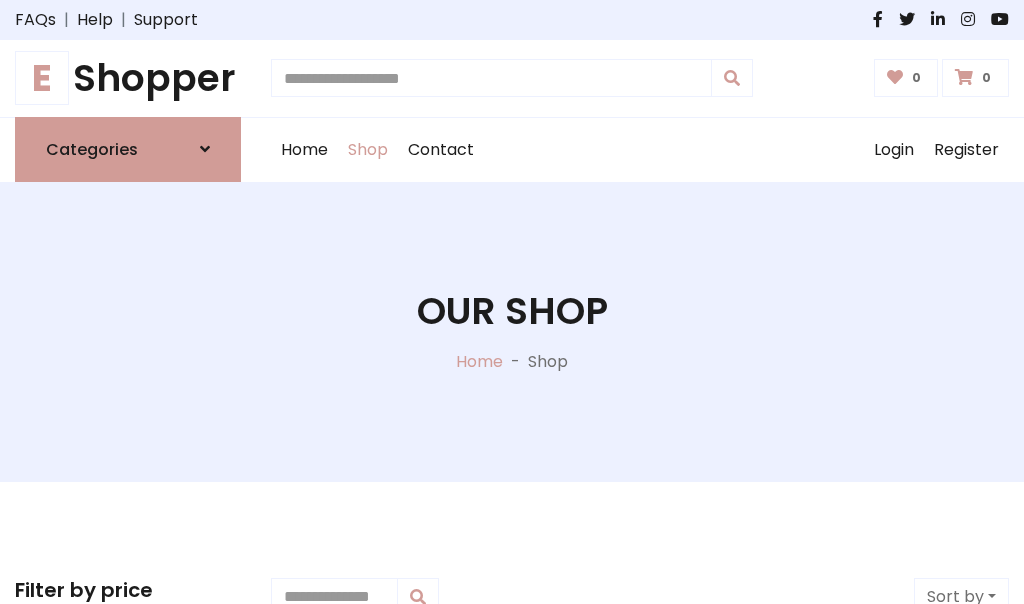 click on "E Shopper" at bounding box center [128, 78] 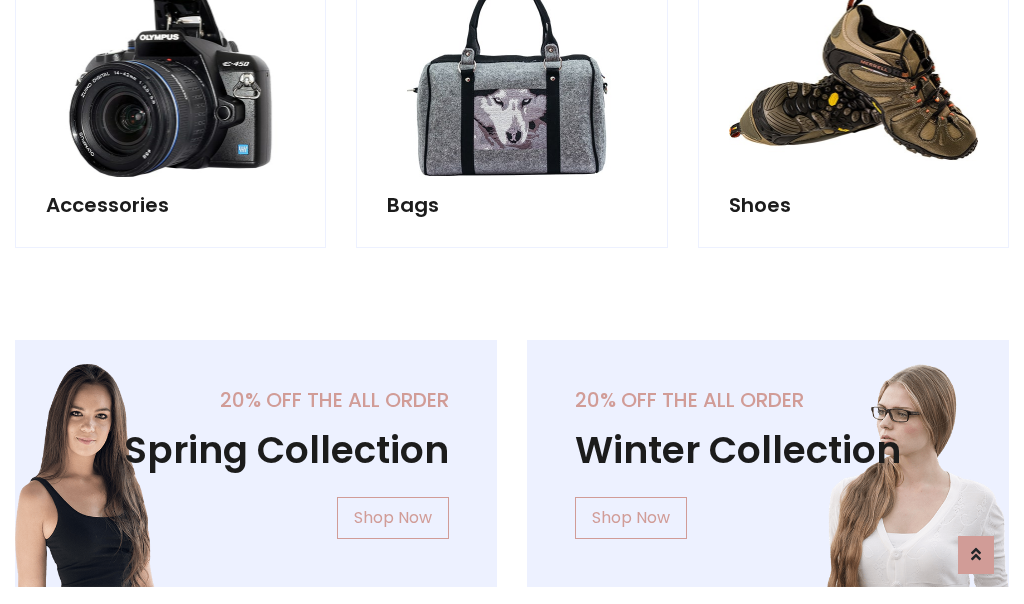 scroll, scrollTop: 1943, scrollLeft: 0, axis: vertical 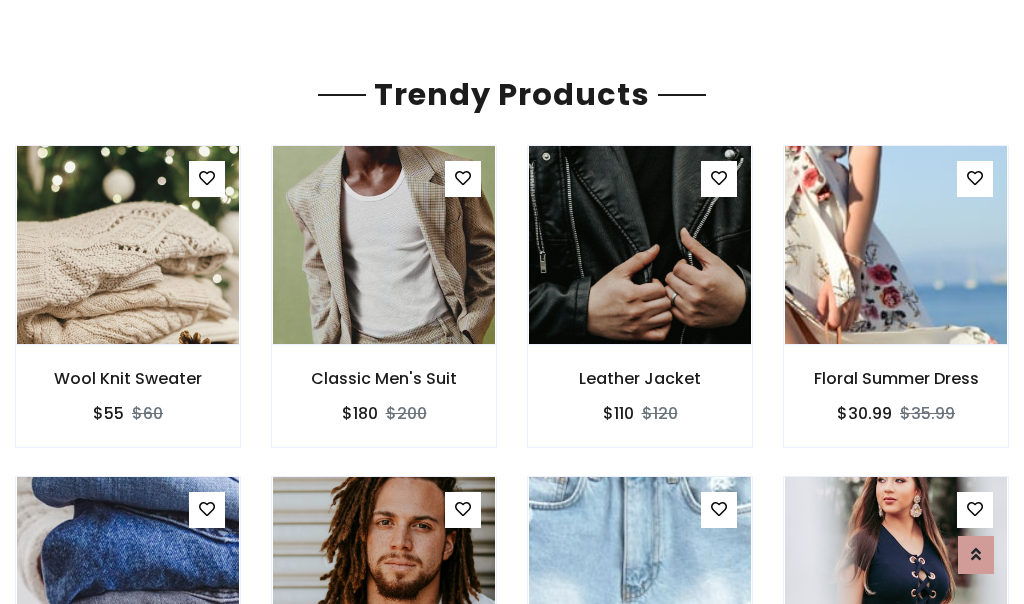 click on "Shop" at bounding box center (368, -1793) 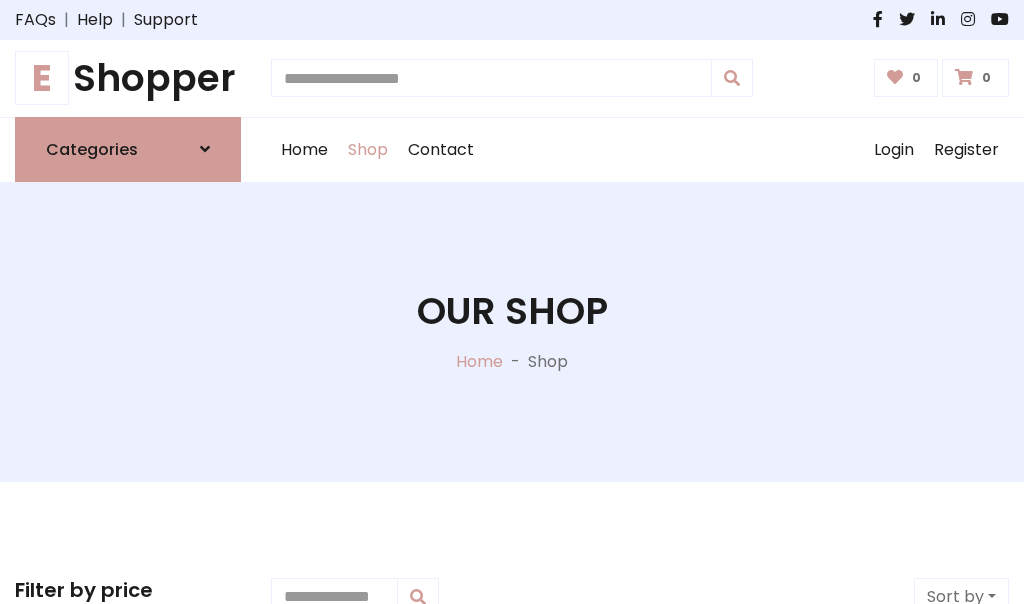 scroll, scrollTop: 0, scrollLeft: 0, axis: both 